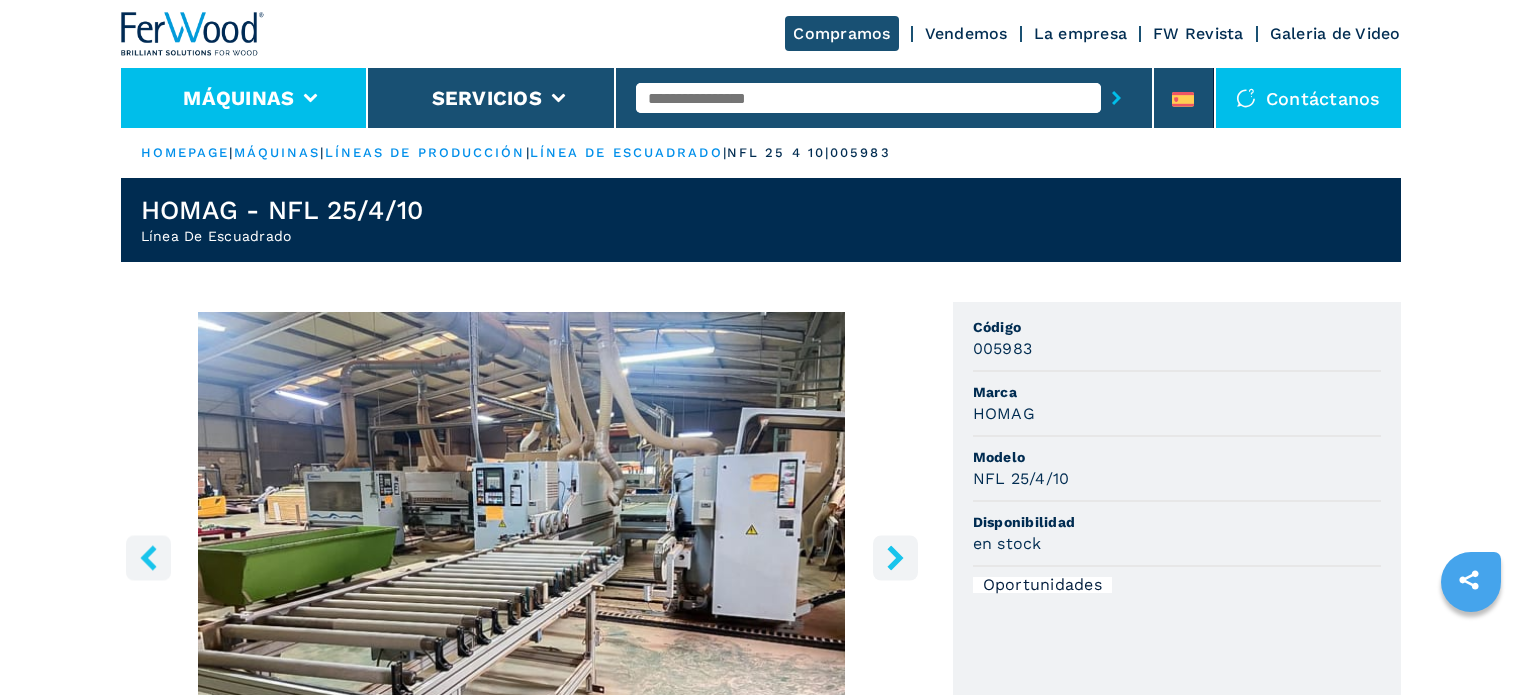 scroll, scrollTop: 200, scrollLeft: 0, axis: vertical 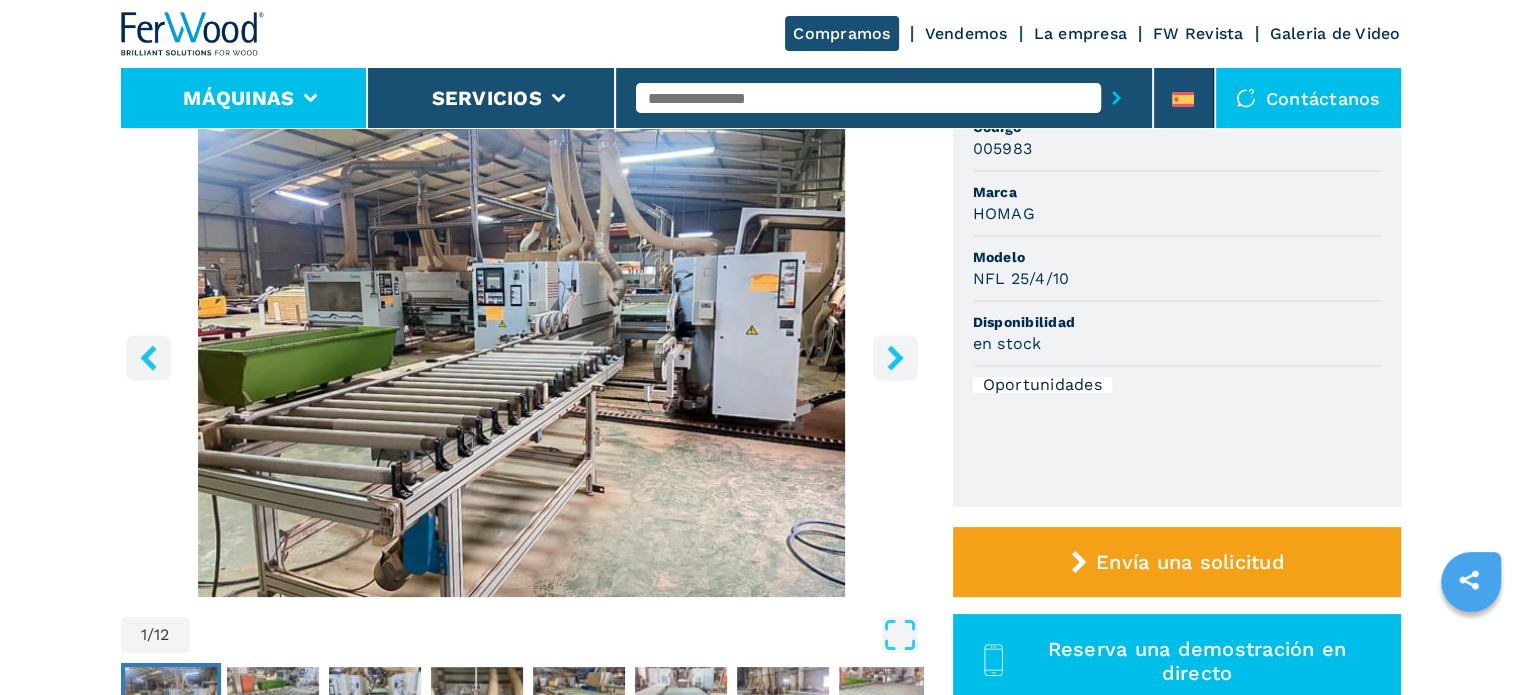 click on "Máquinas" at bounding box center (238, 98) 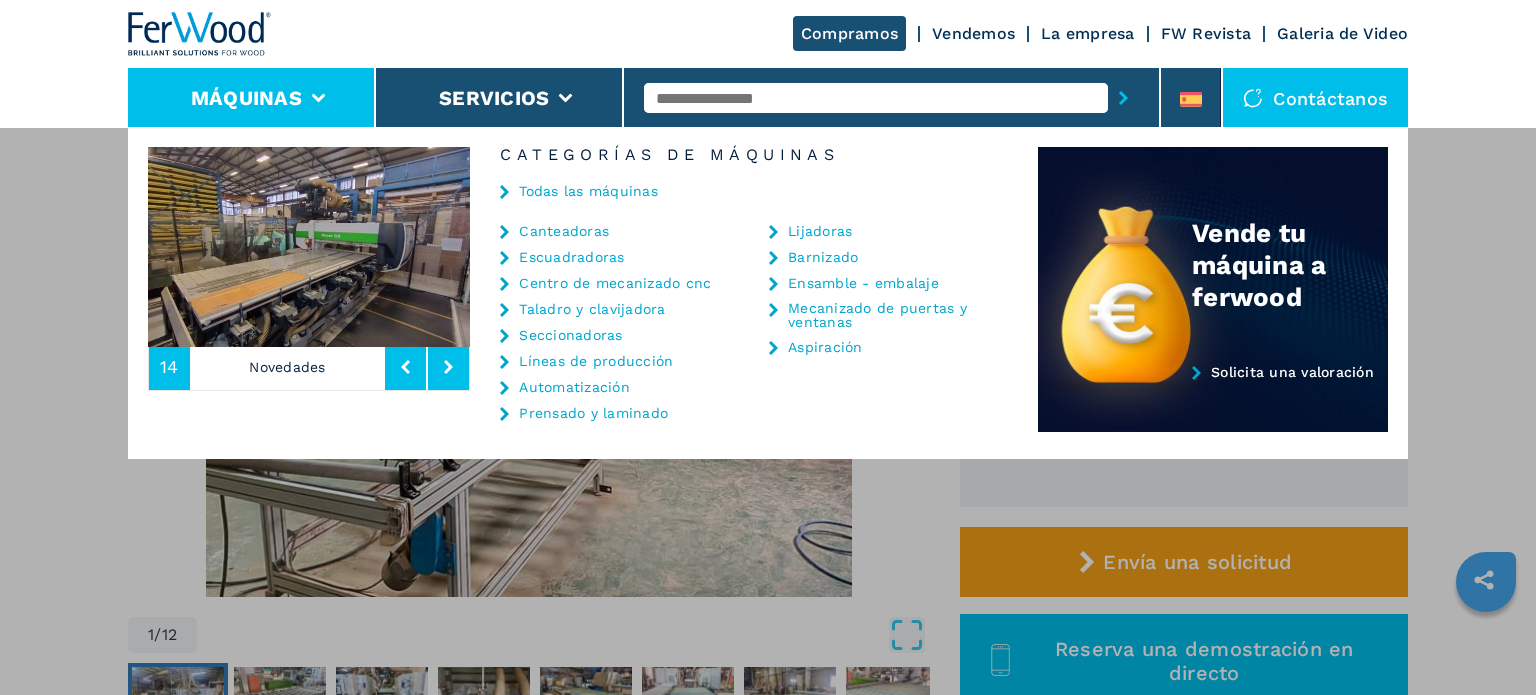 click on "Automatización" at bounding box center [574, 387] 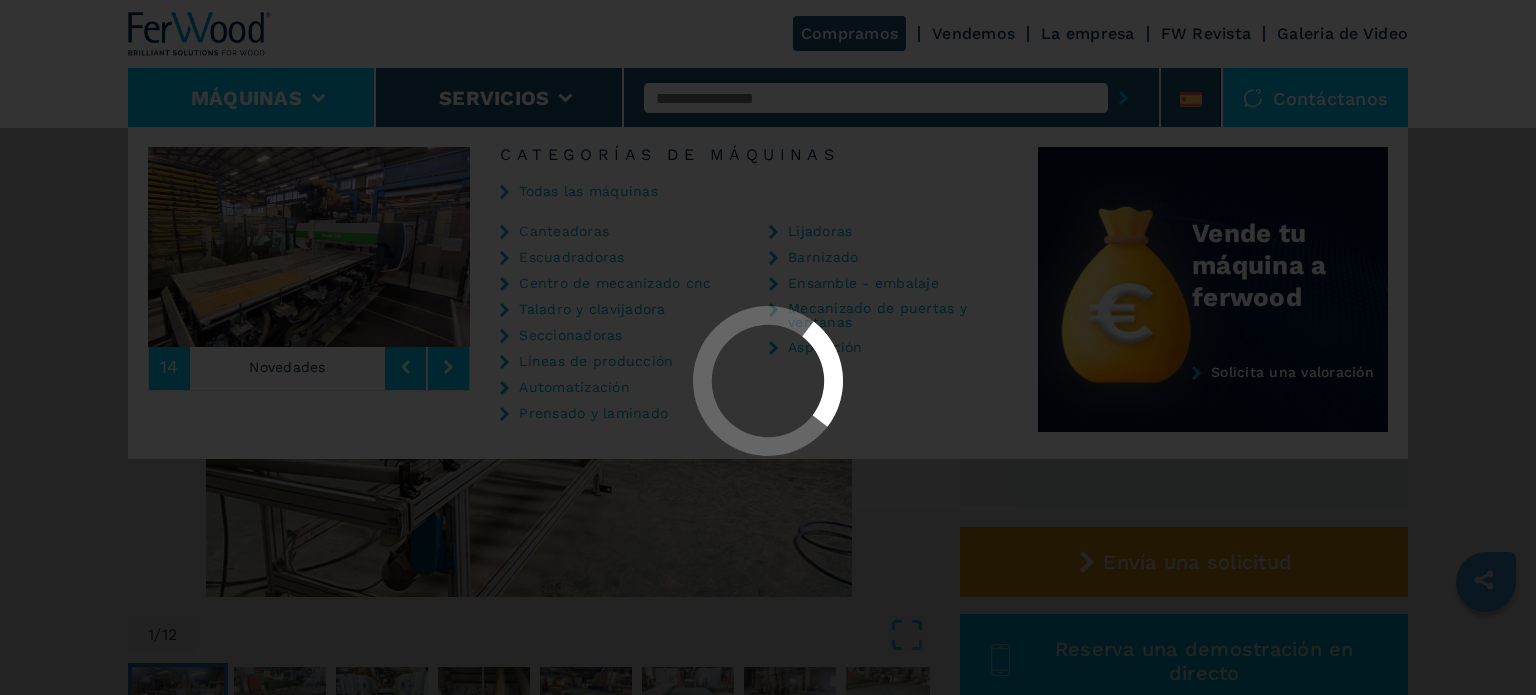 scroll, scrollTop: 0, scrollLeft: 0, axis: both 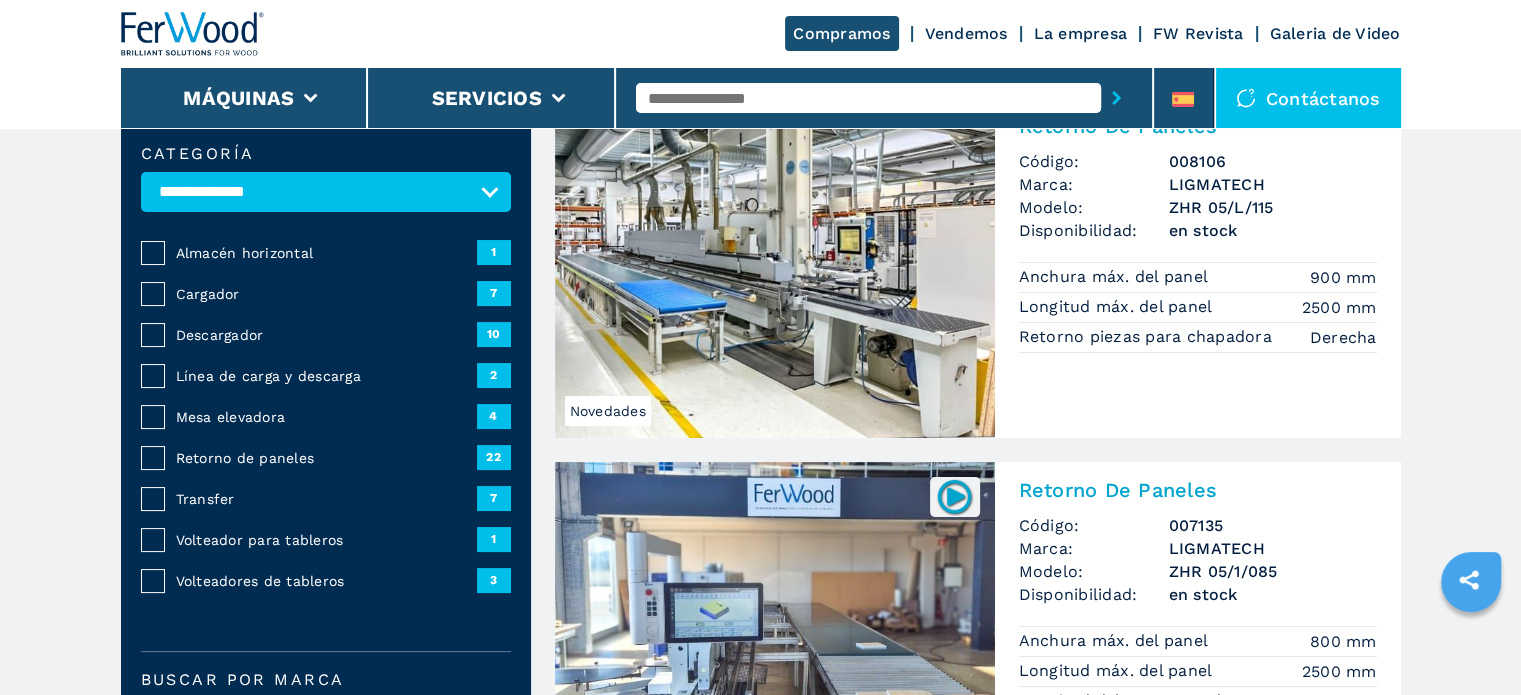 click on "Transfer 7" at bounding box center (326, 498) 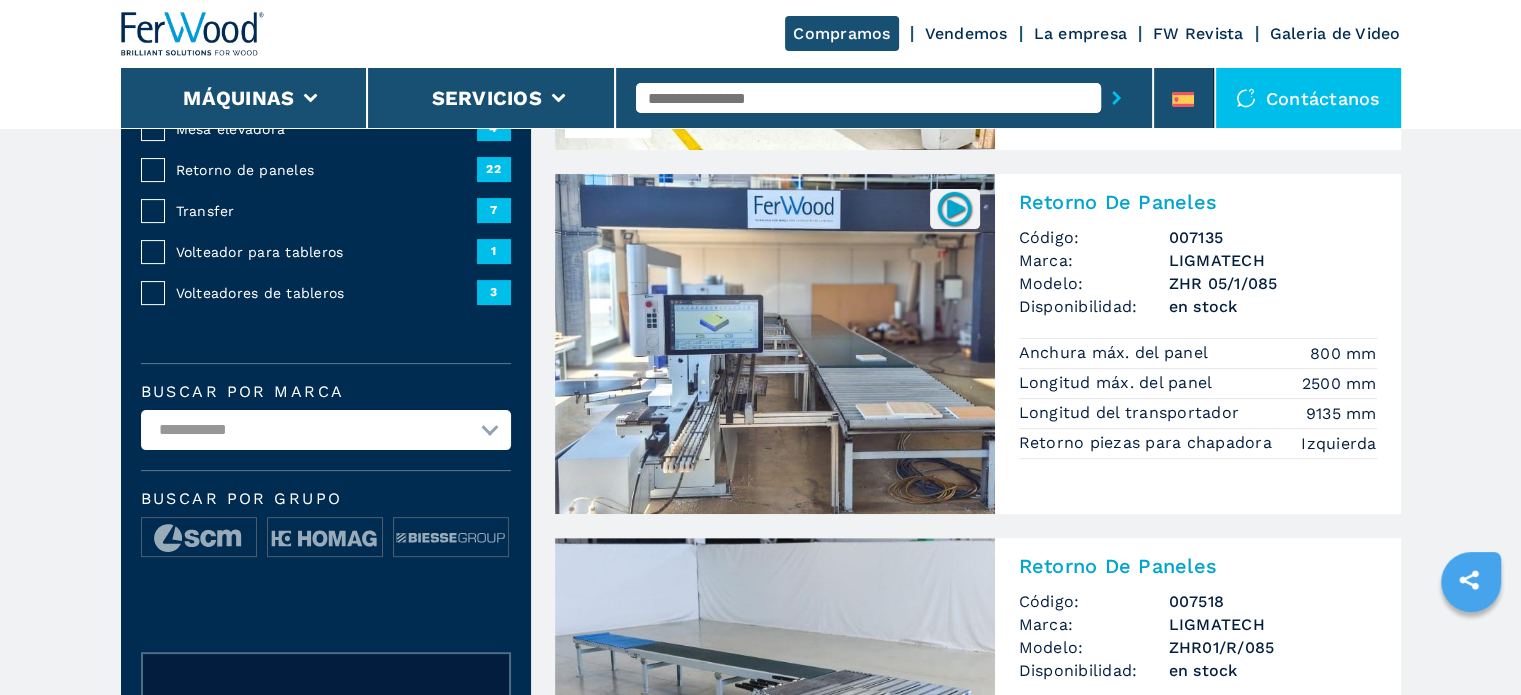 scroll, scrollTop: 500, scrollLeft: 0, axis: vertical 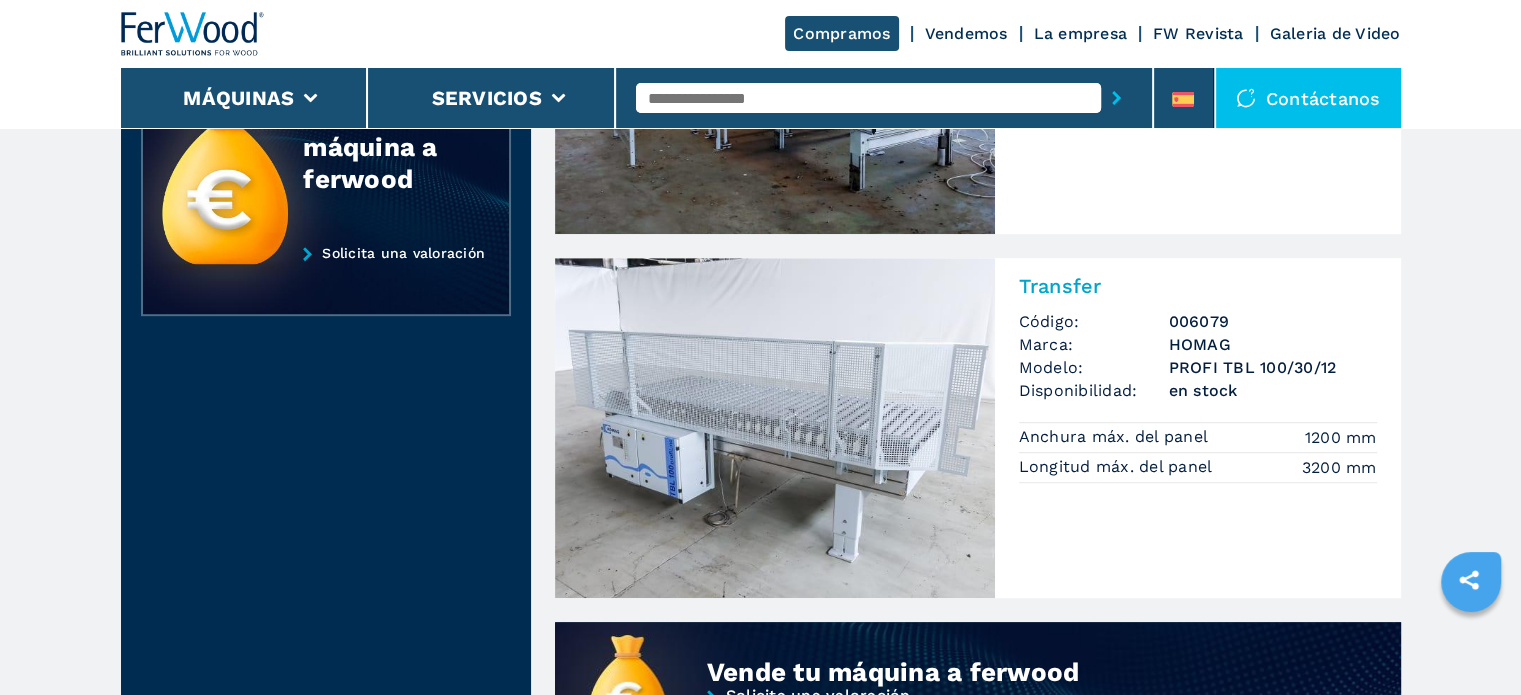 click at bounding box center (775, 428) 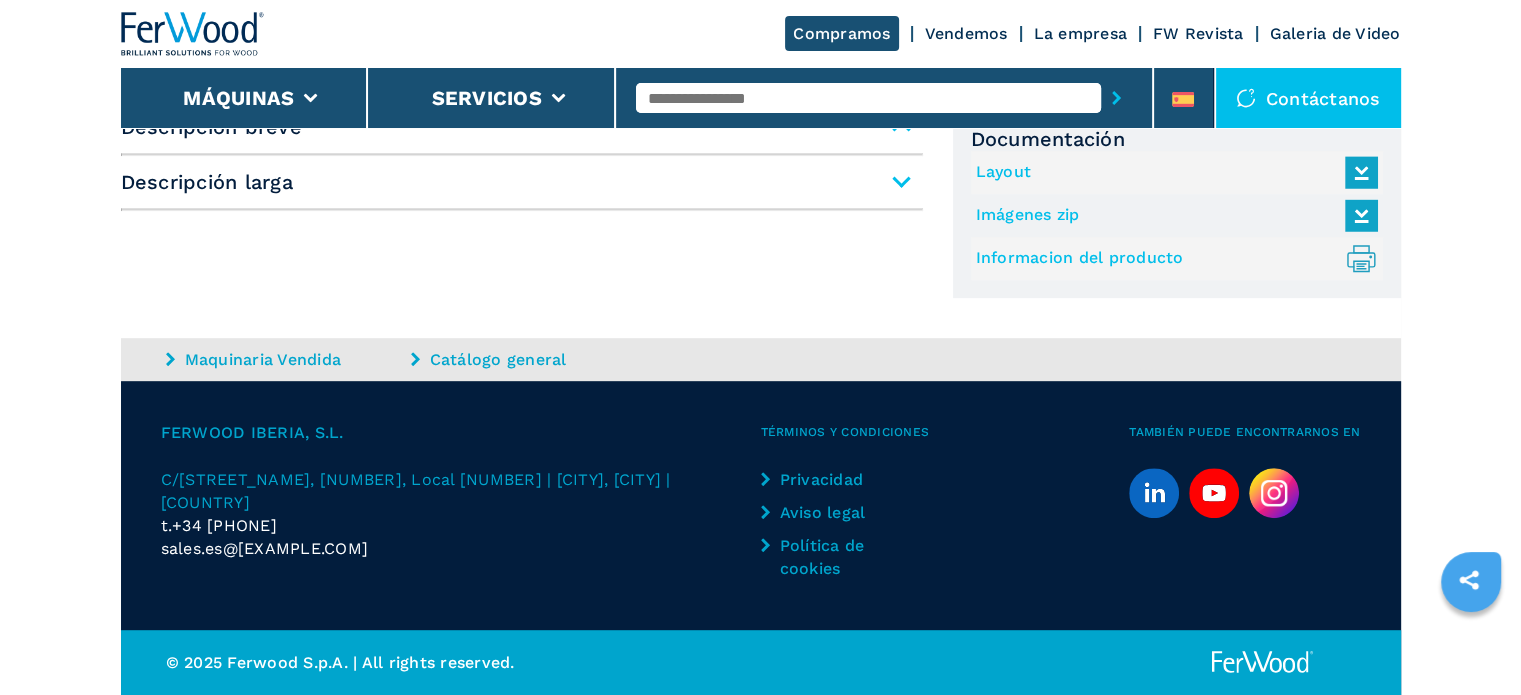 scroll, scrollTop: 0, scrollLeft: 0, axis: both 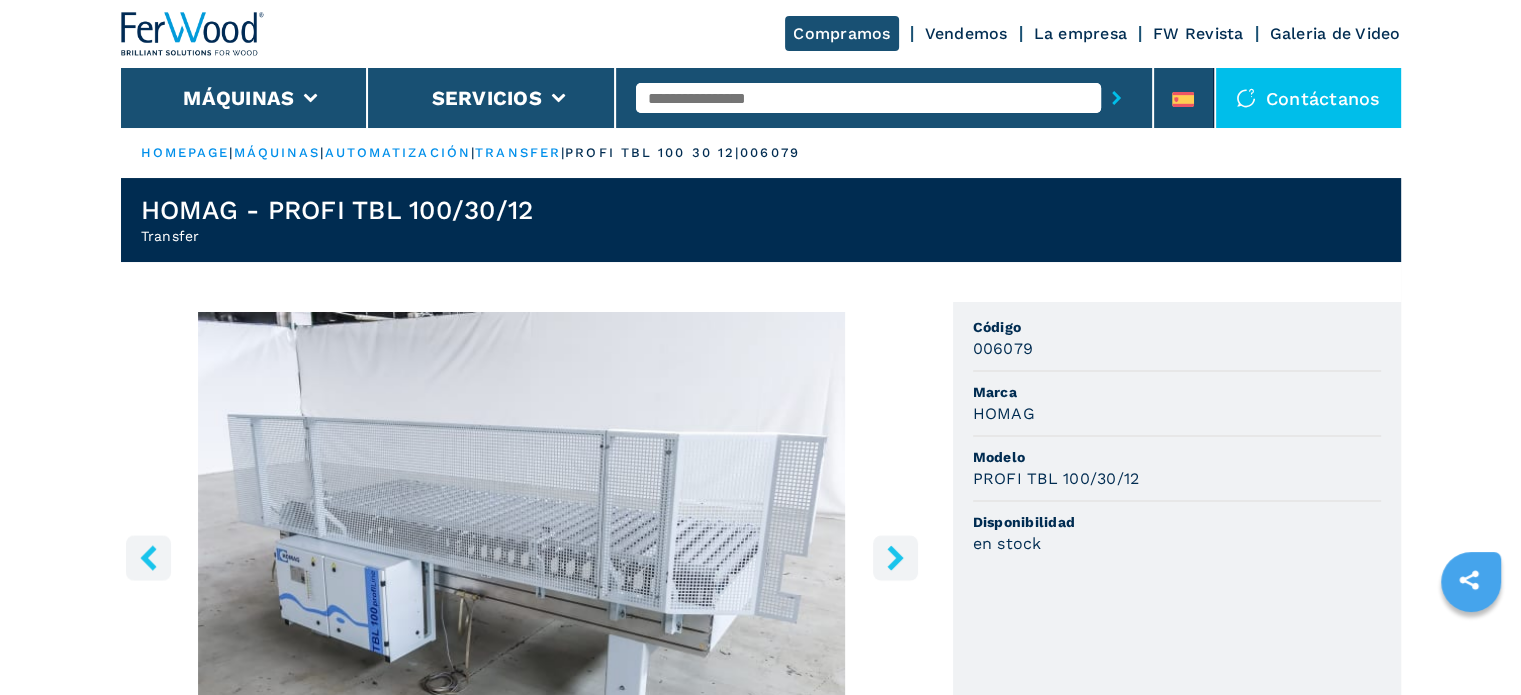 click 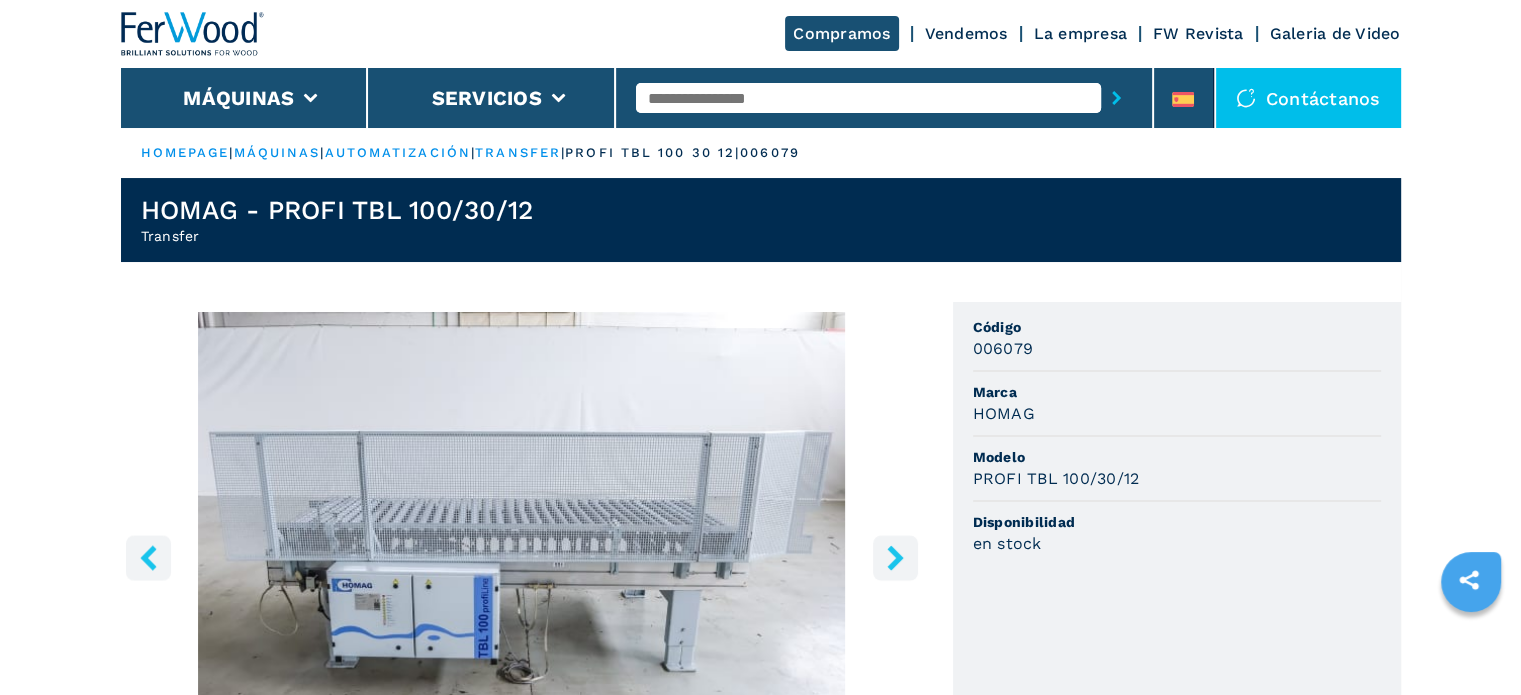 click 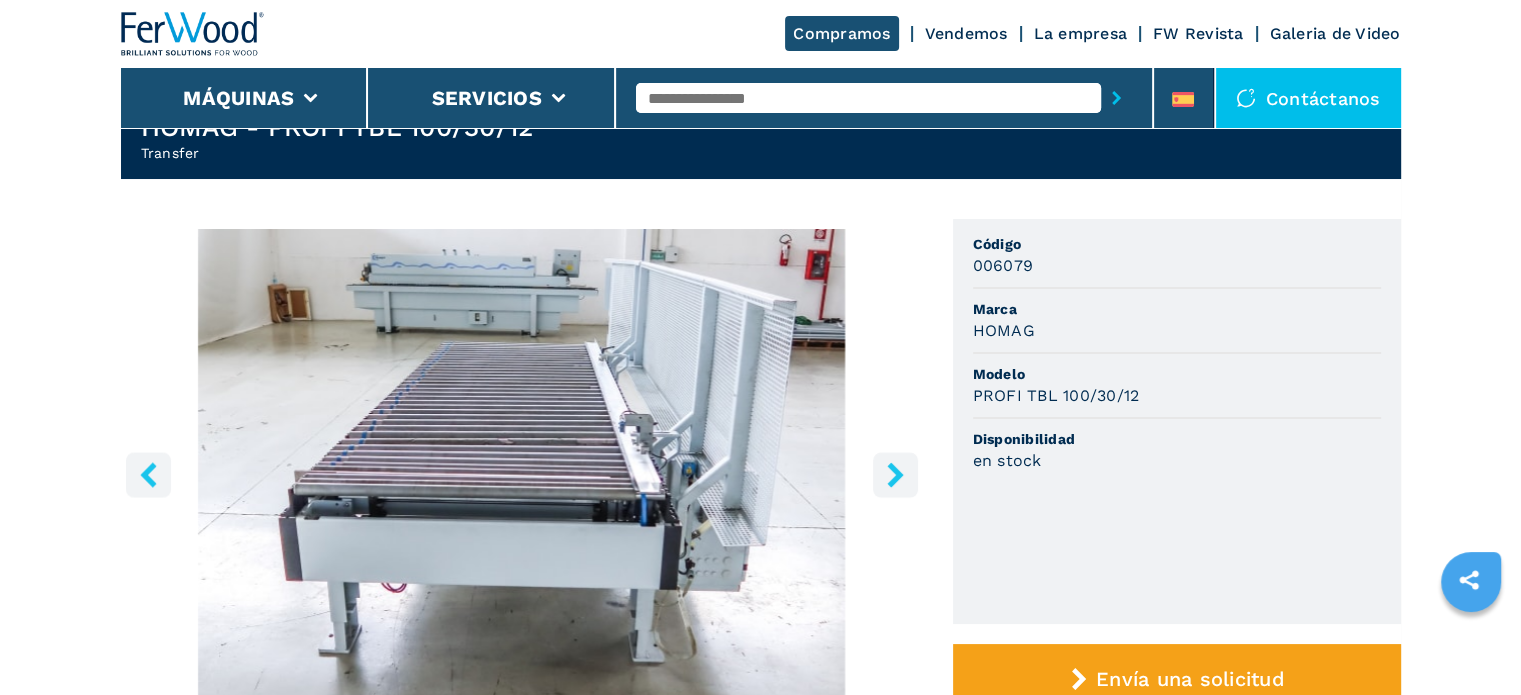 scroll, scrollTop: 200, scrollLeft: 0, axis: vertical 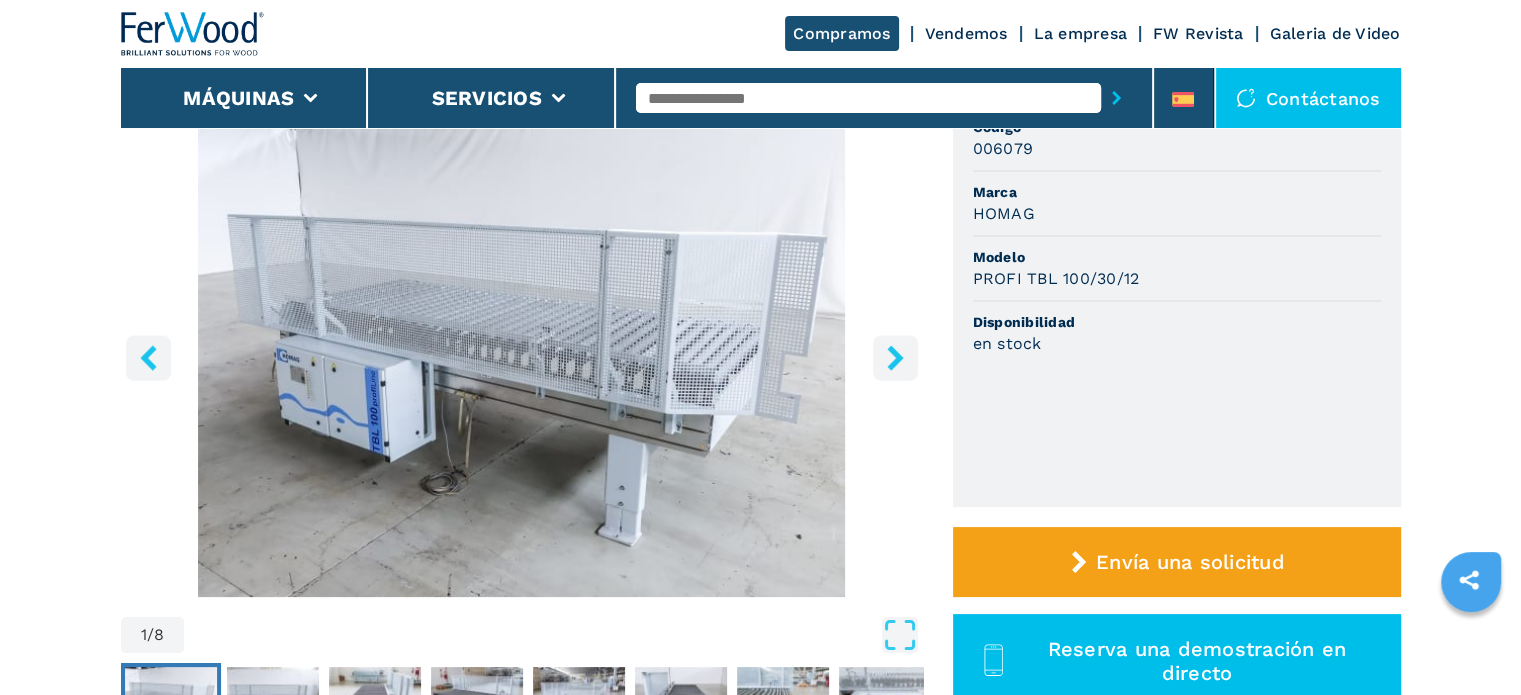 click 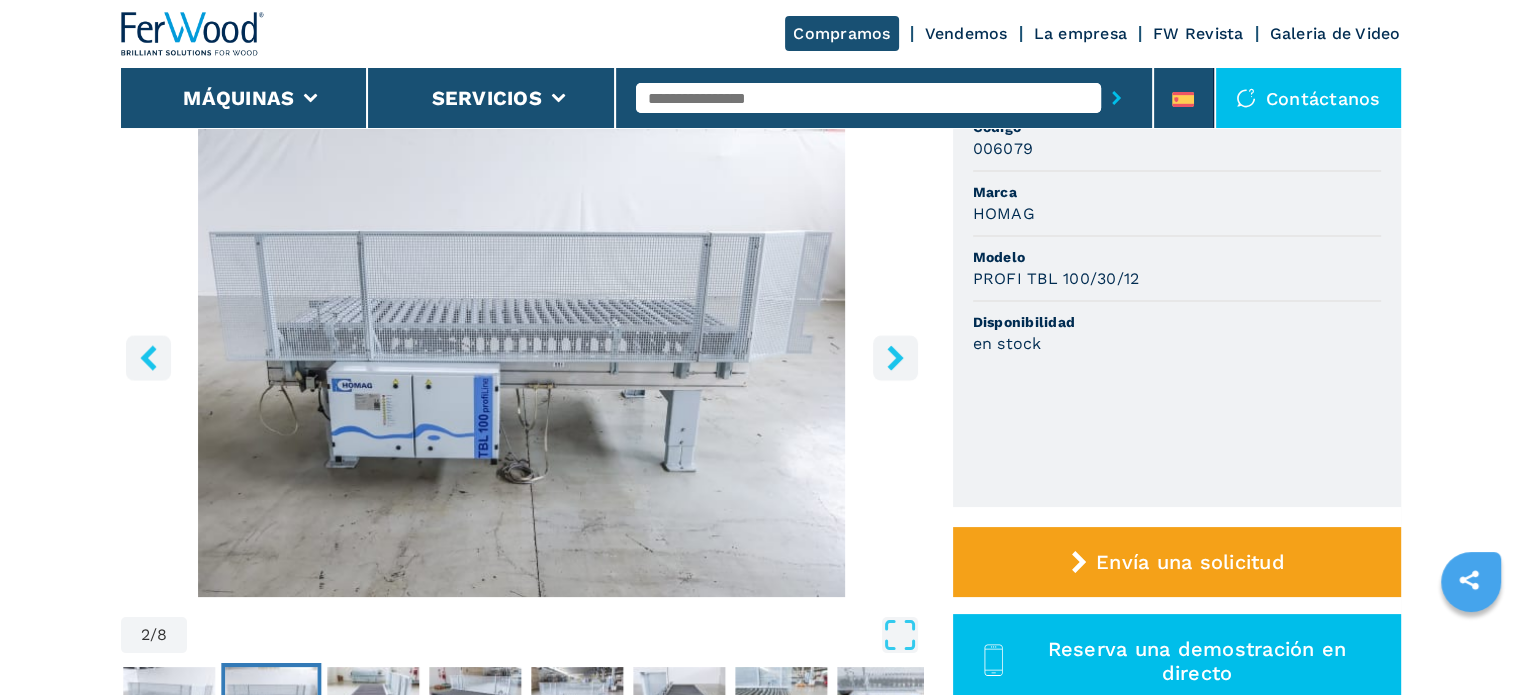 select on "**********" 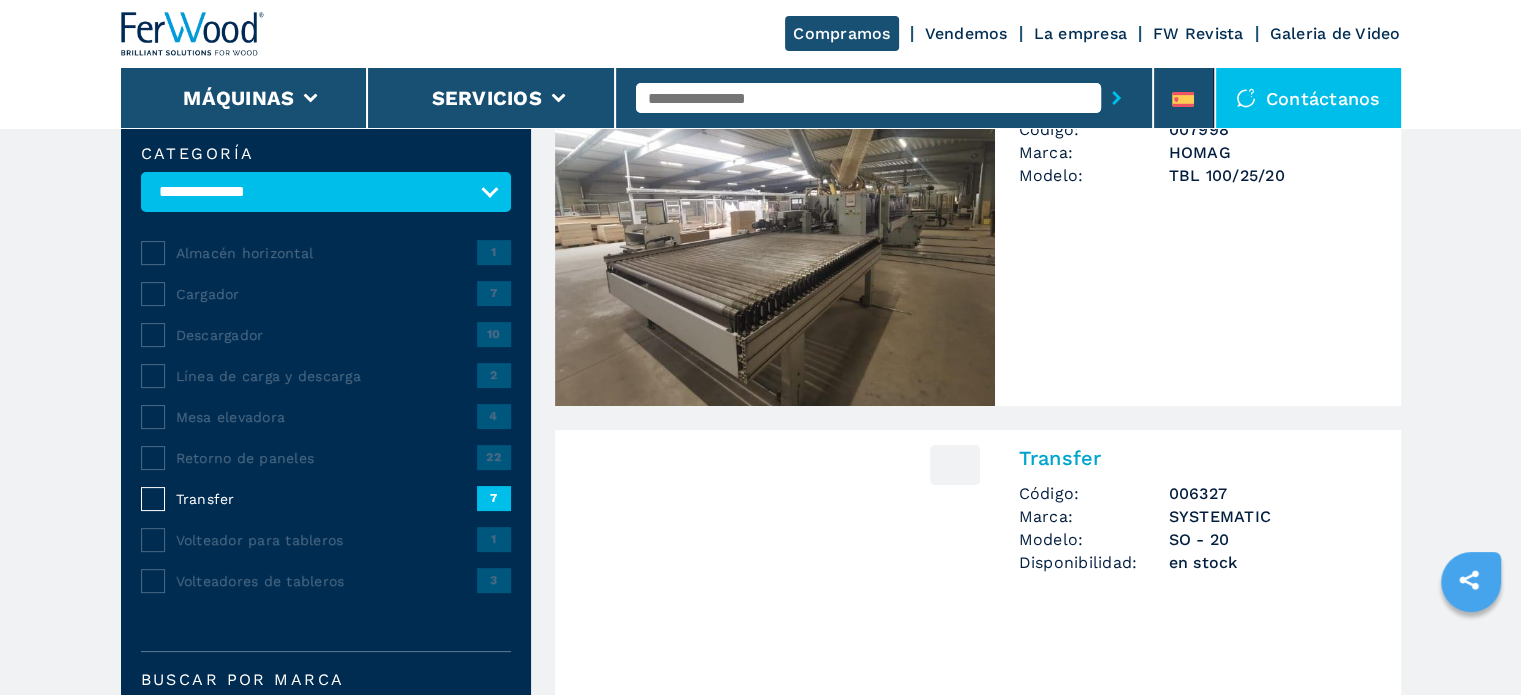 scroll, scrollTop: 0, scrollLeft: 0, axis: both 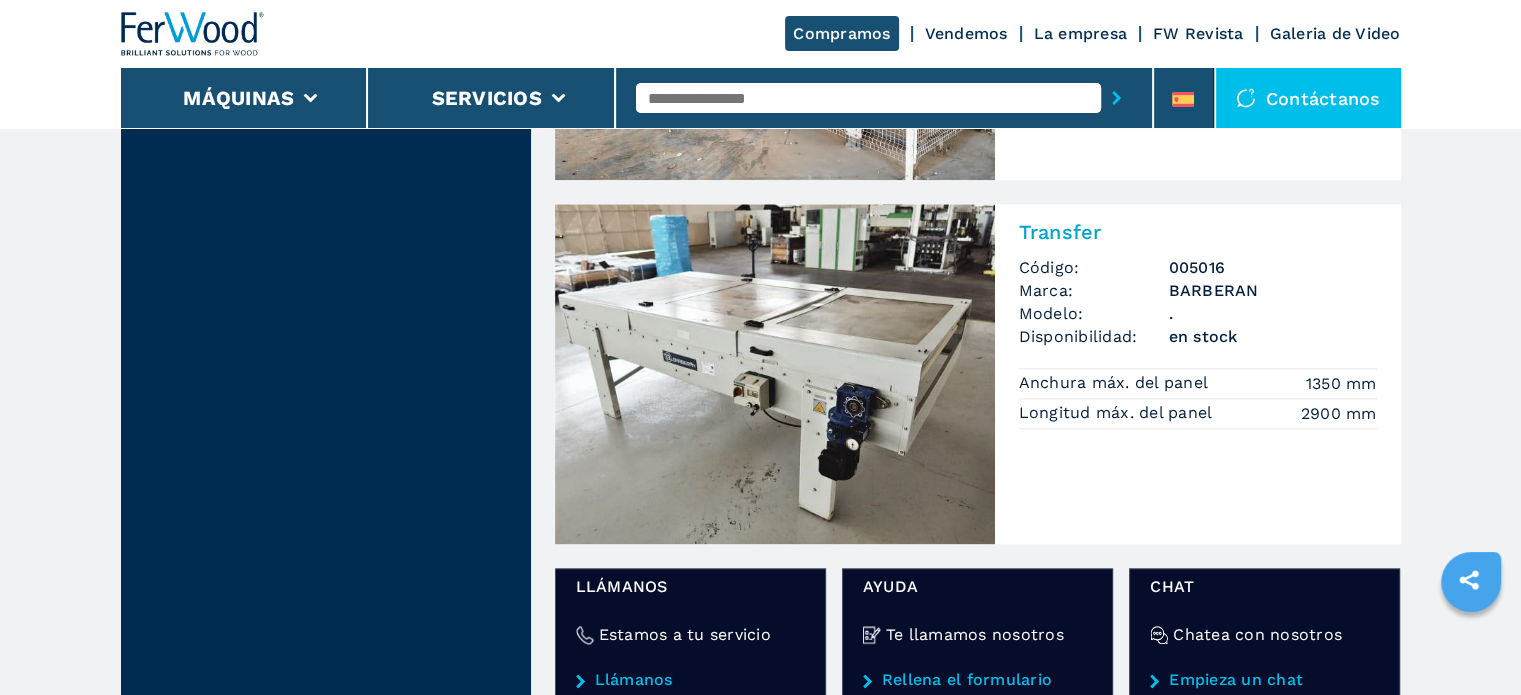 click at bounding box center (775, 374) 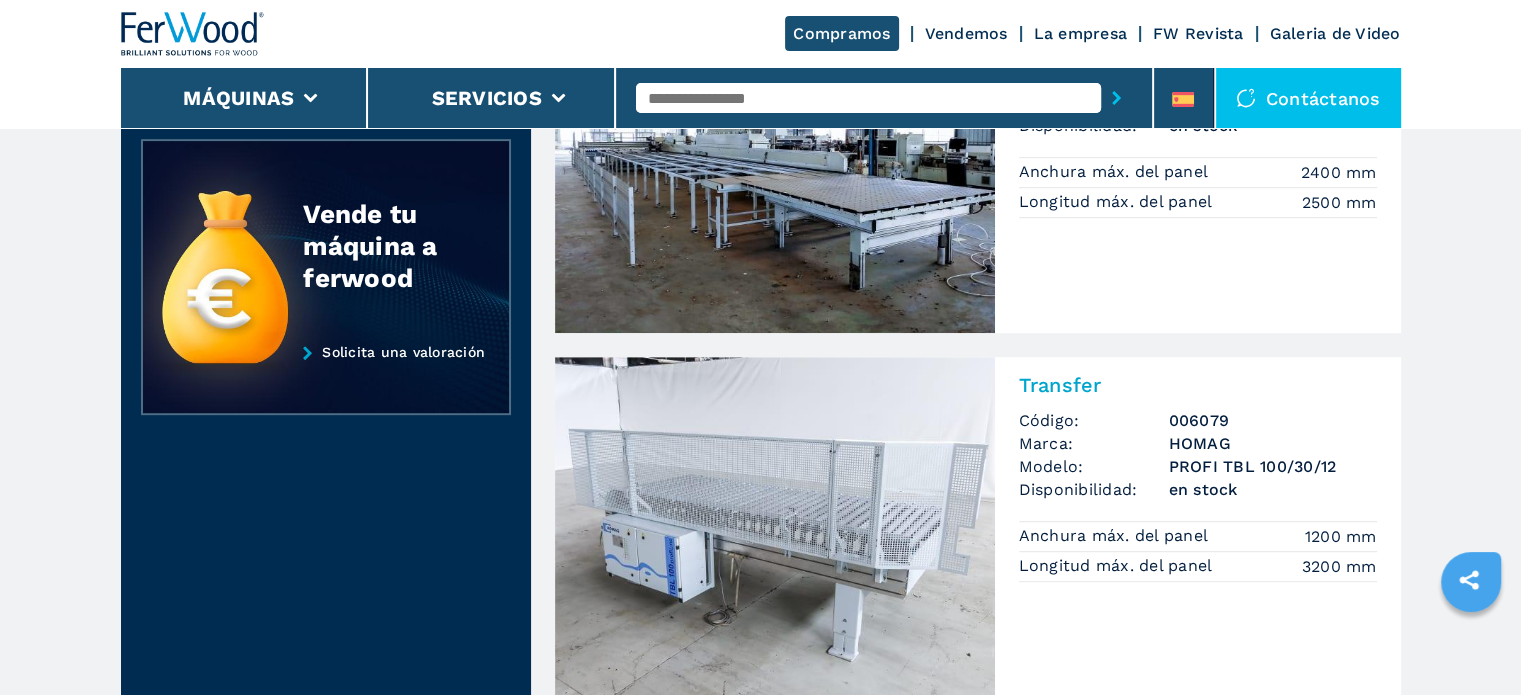 scroll, scrollTop: 1000, scrollLeft: 0, axis: vertical 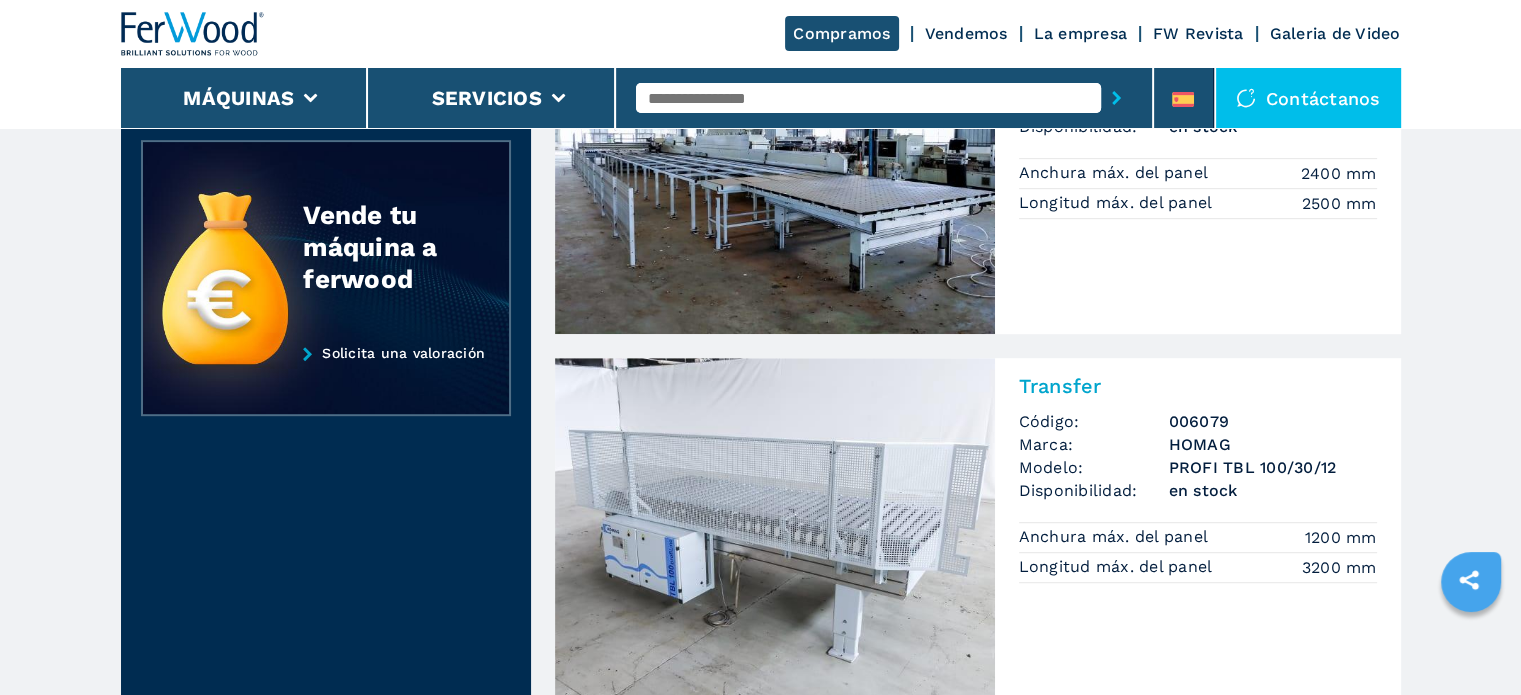 click at bounding box center (775, 528) 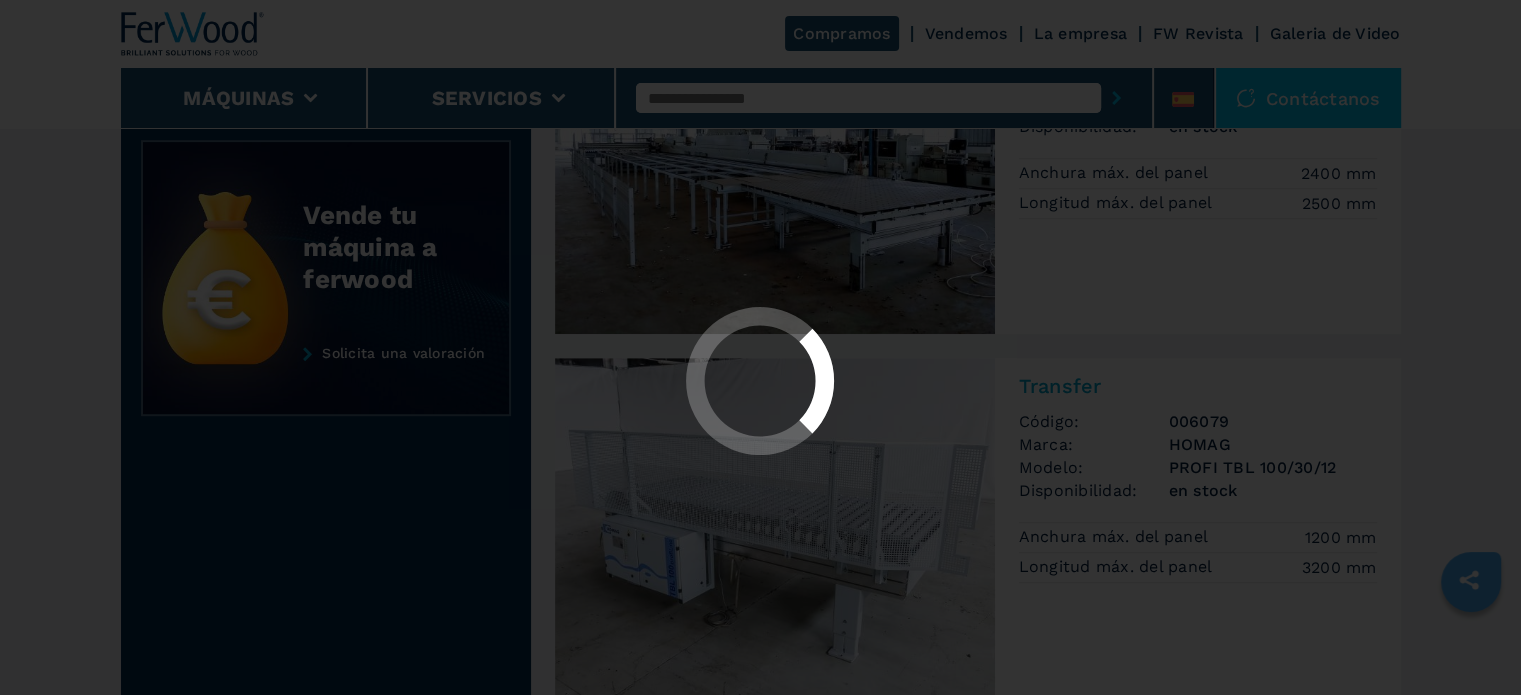 scroll, scrollTop: 0, scrollLeft: 0, axis: both 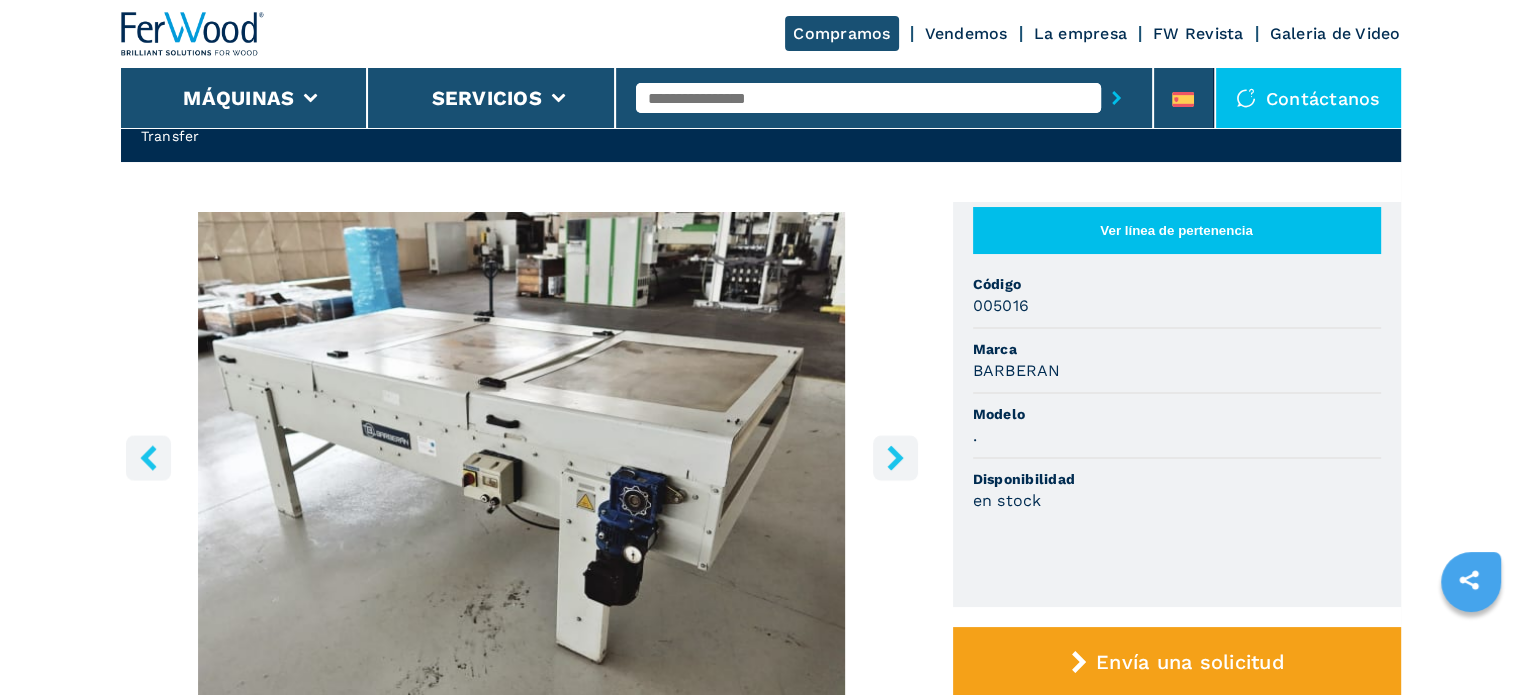 click 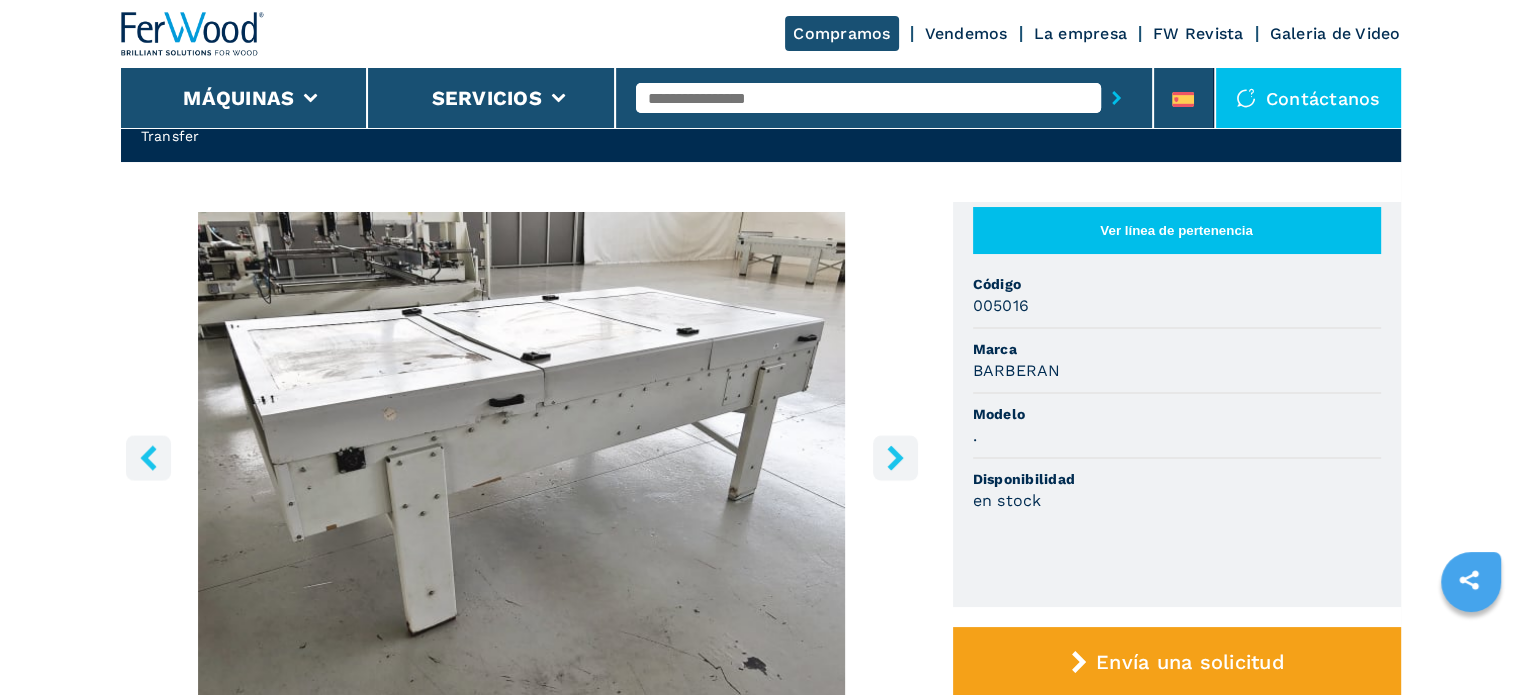 click 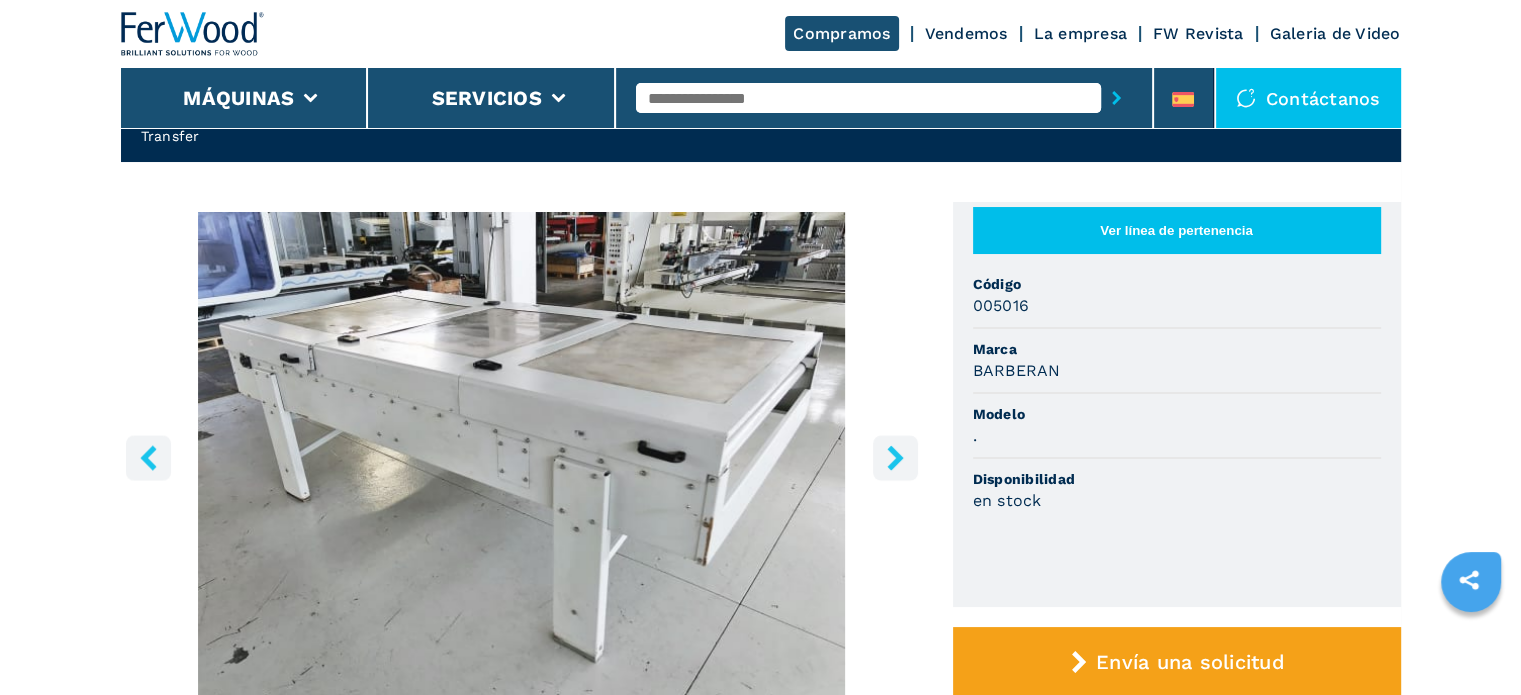 click 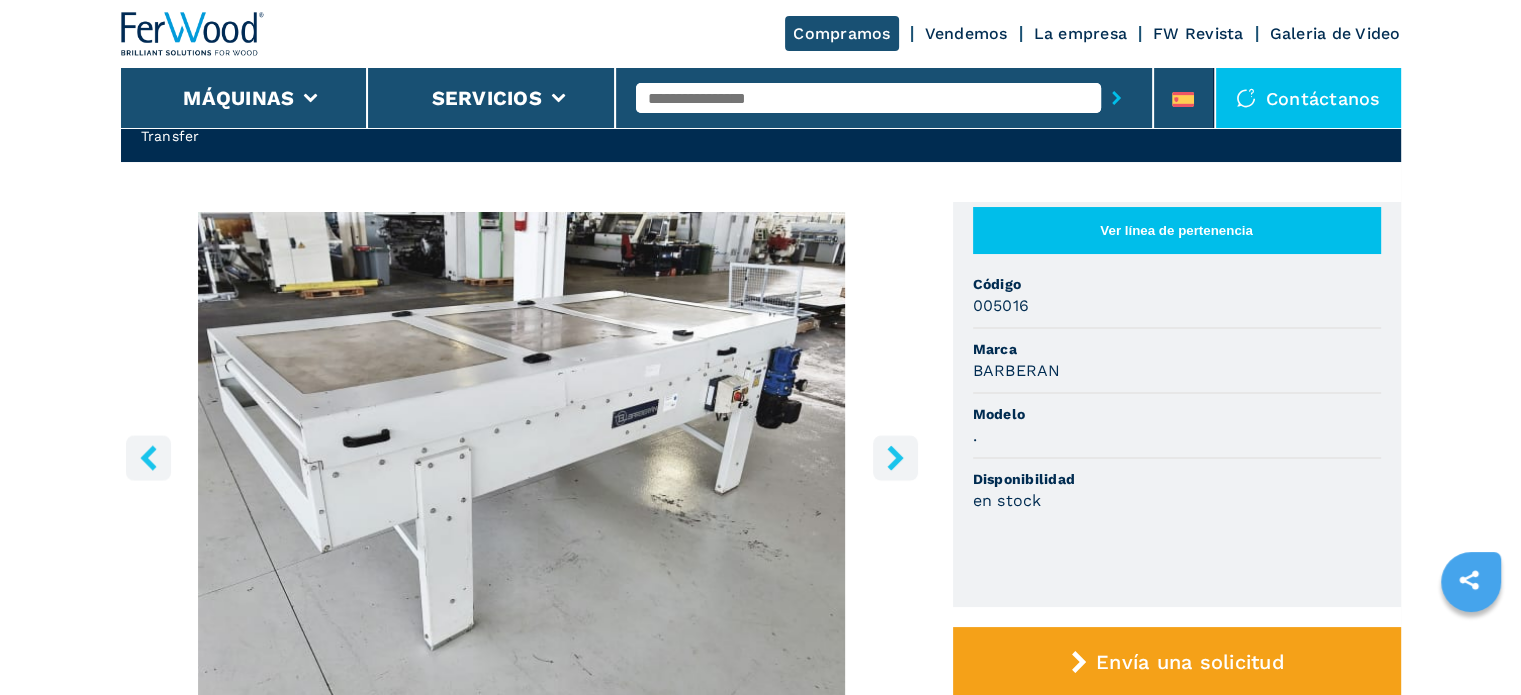 click 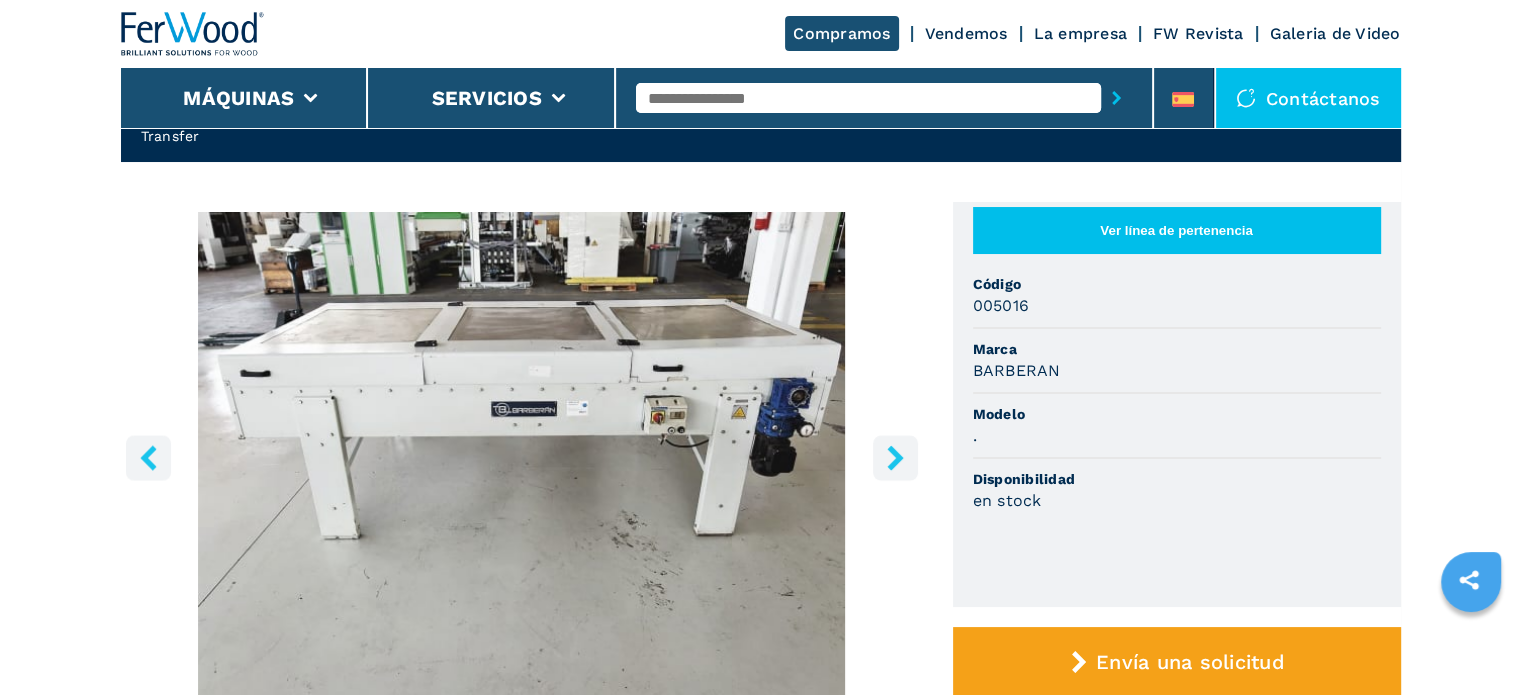 click 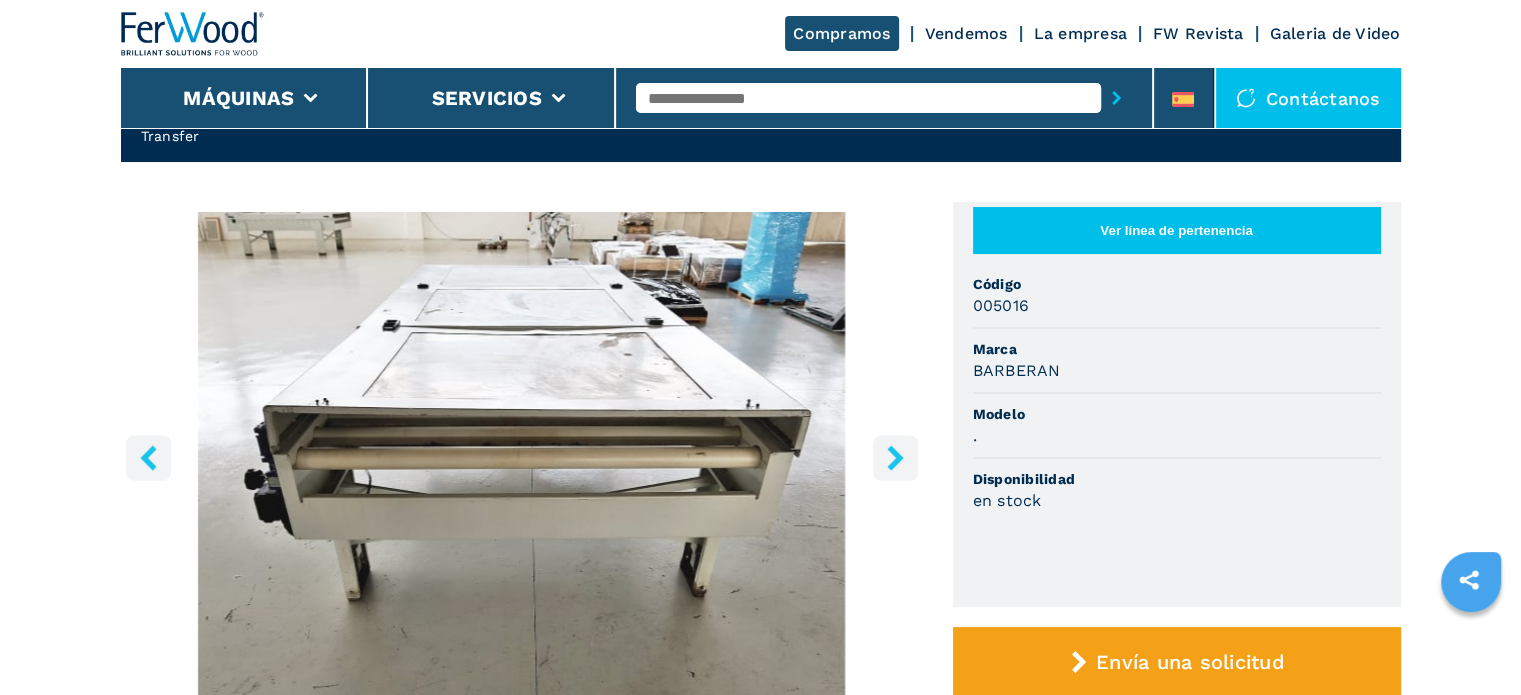 click 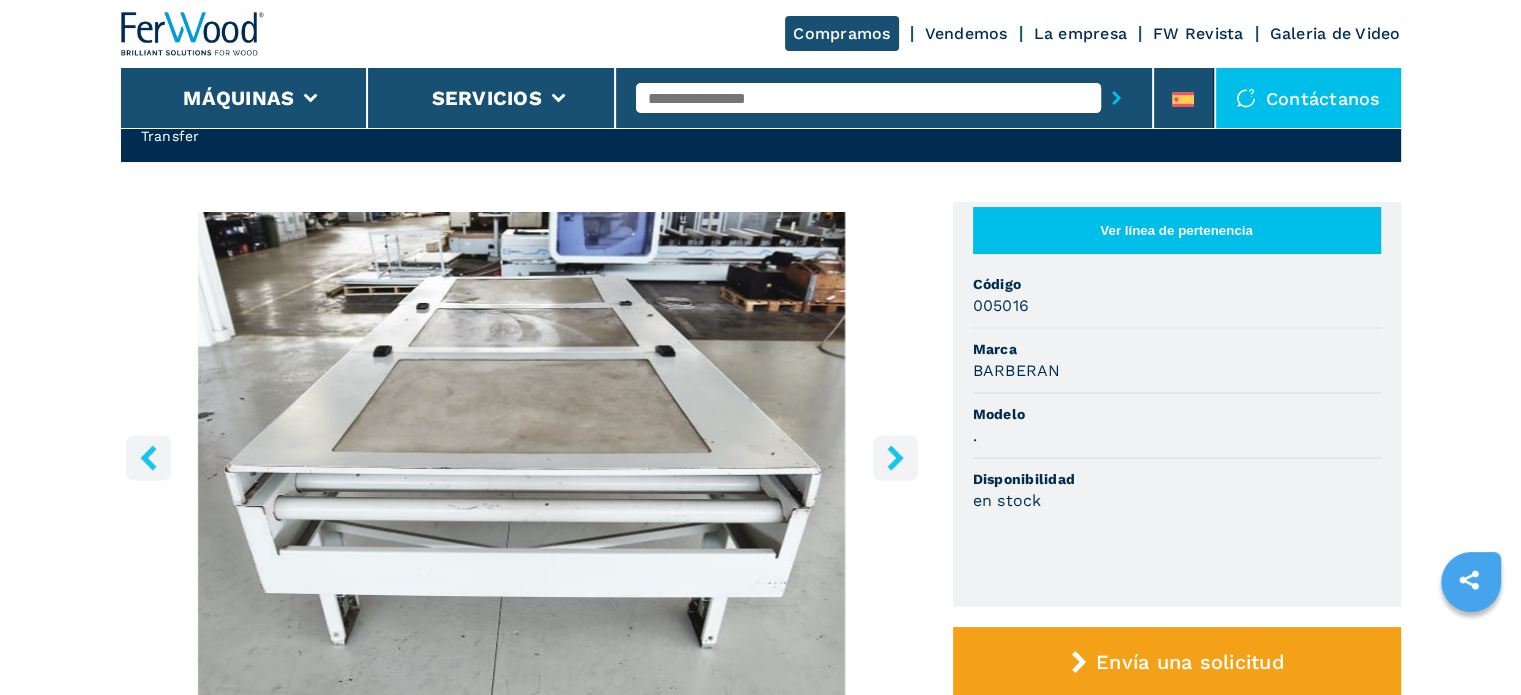 click 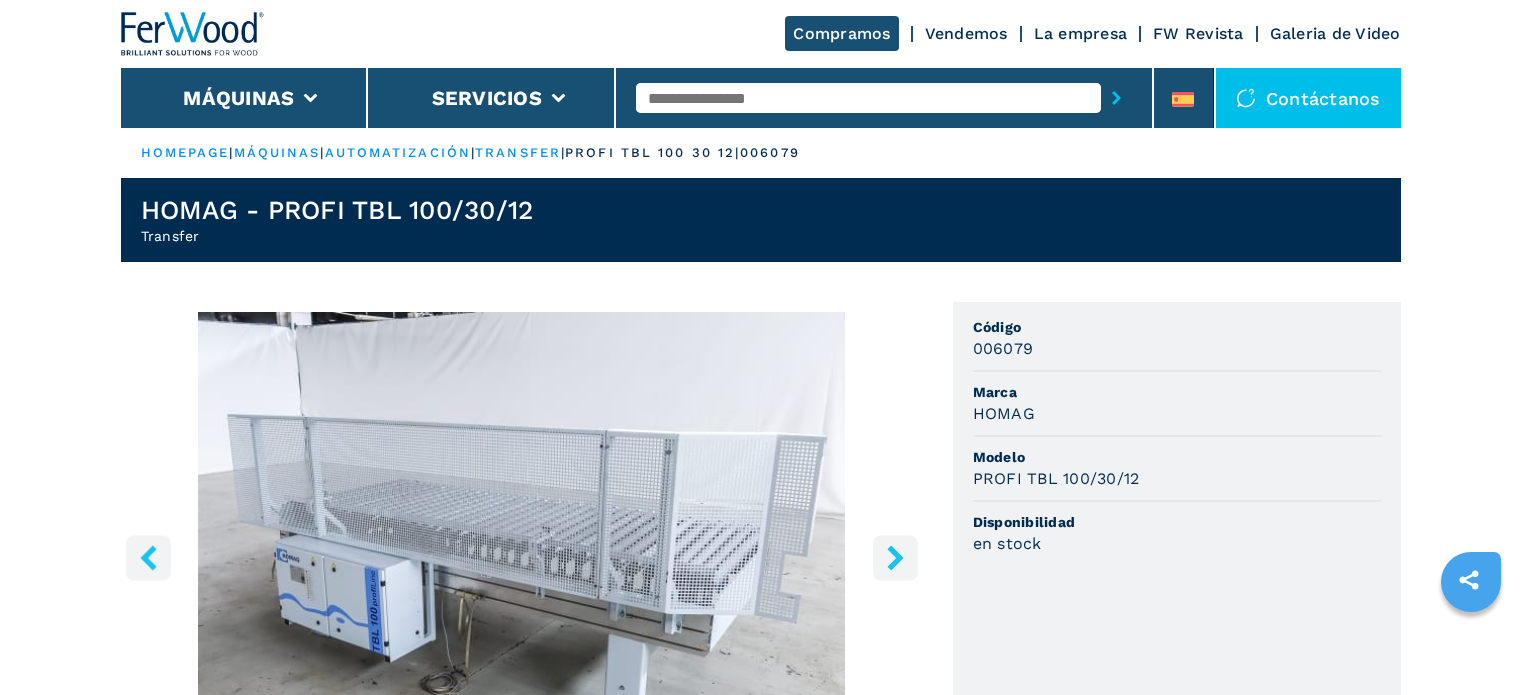 scroll, scrollTop: 0, scrollLeft: 0, axis: both 